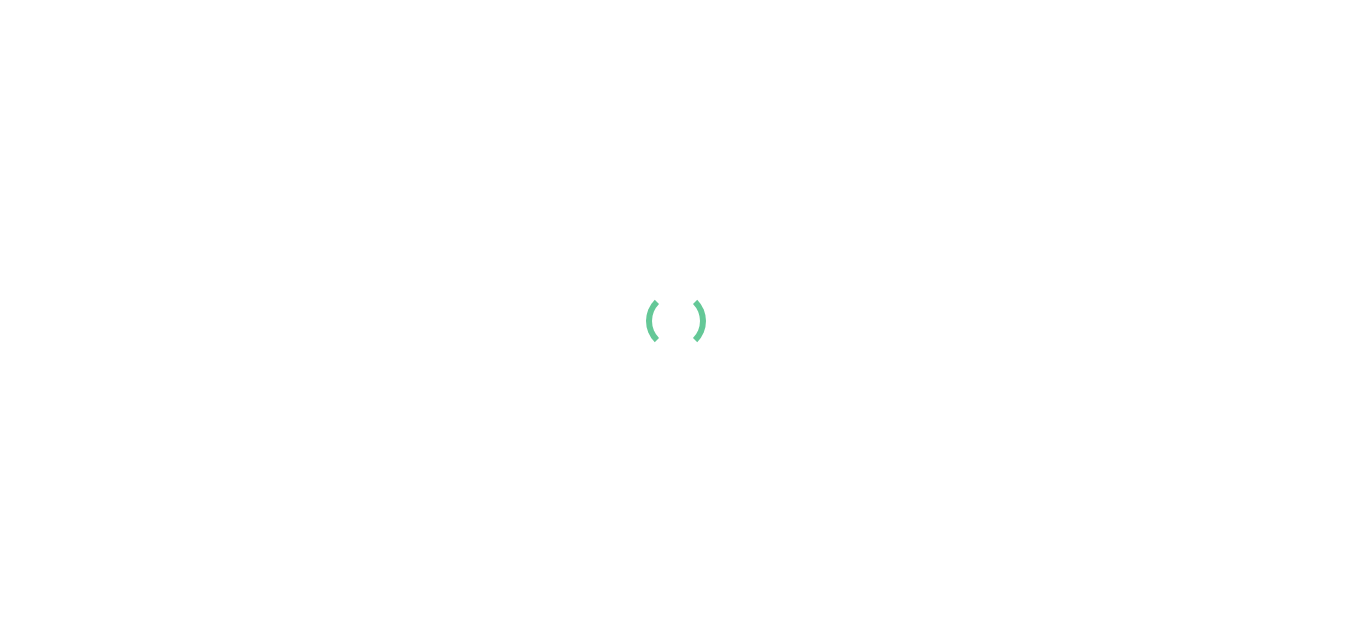 scroll, scrollTop: 0, scrollLeft: 0, axis: both 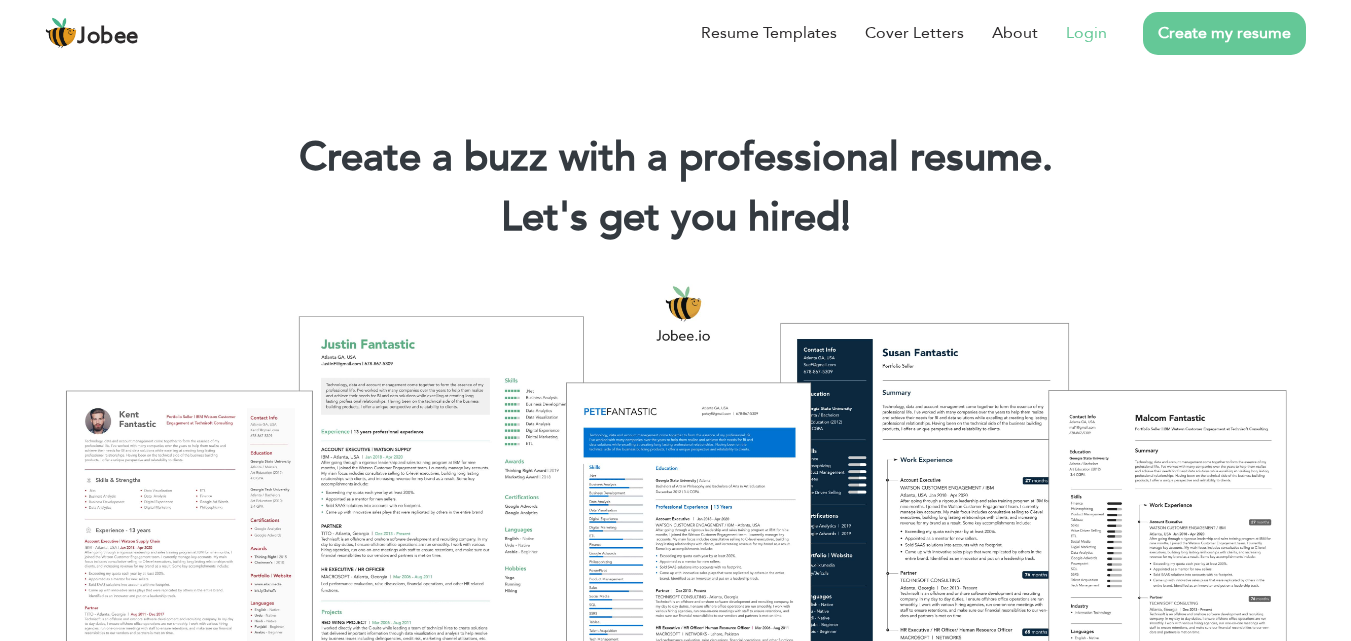 click on "Login" at bounding box center [1072, 33] 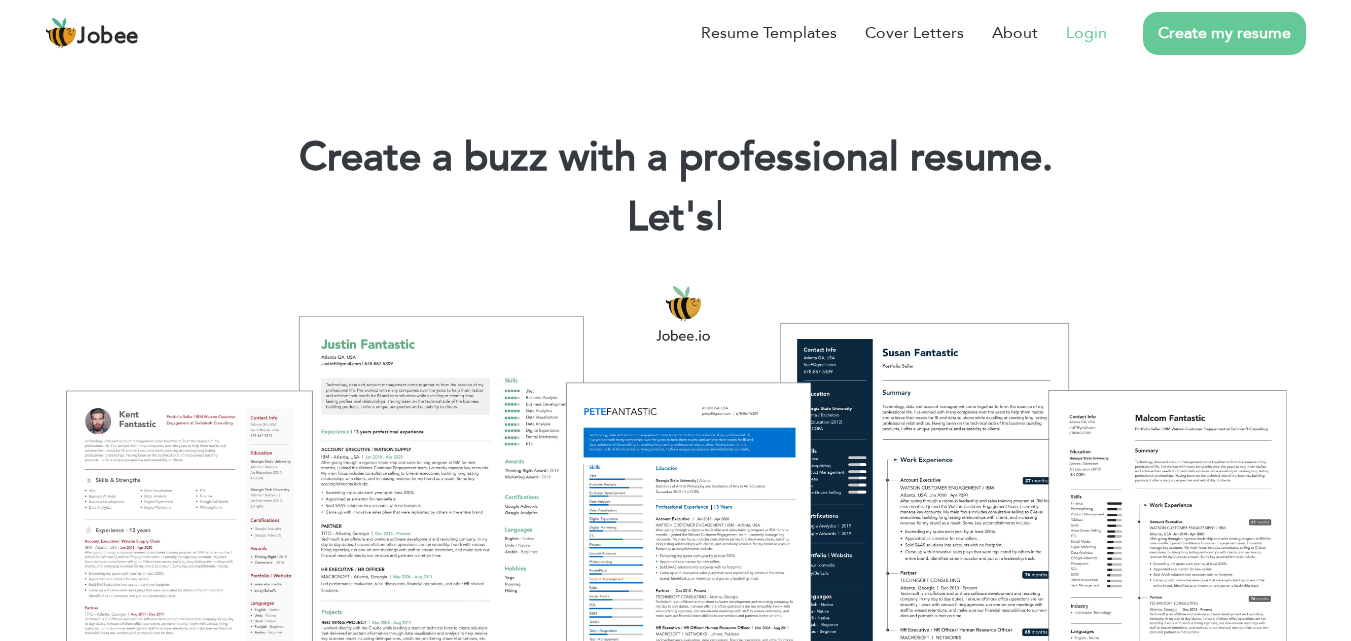 click on "Login" at bounding box center (1086, 33) 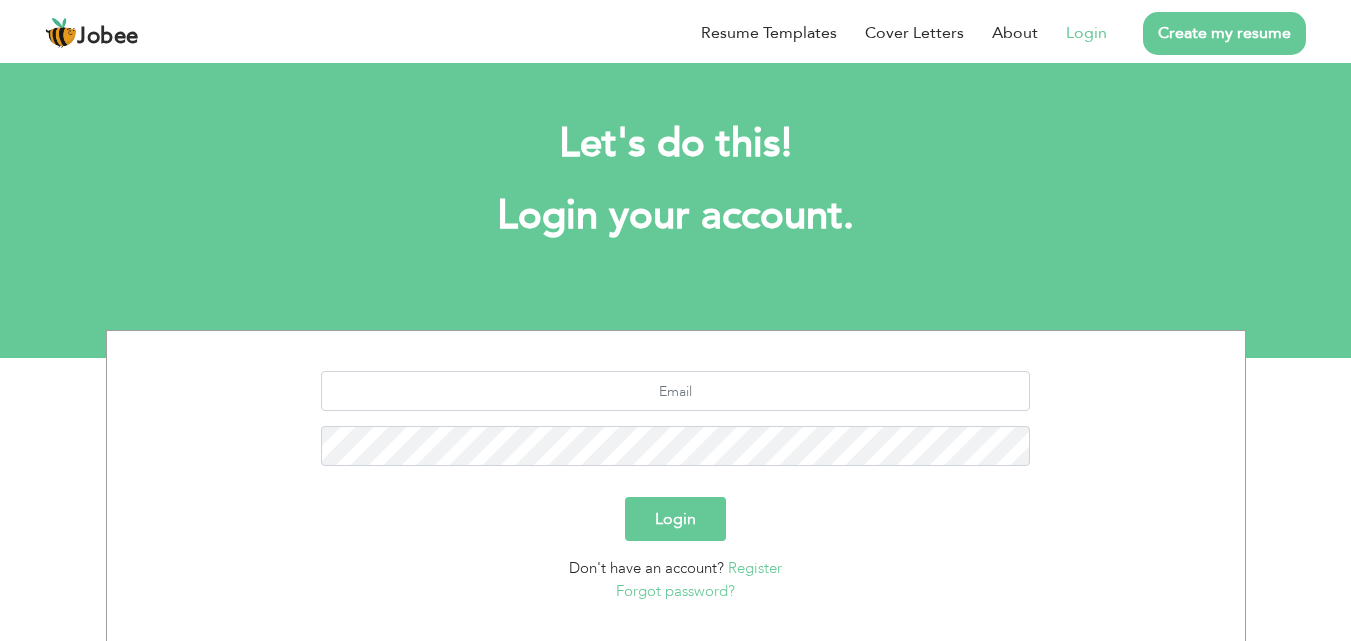 scroll, scrollTop: 0, scrollLeft: 0, axis: both 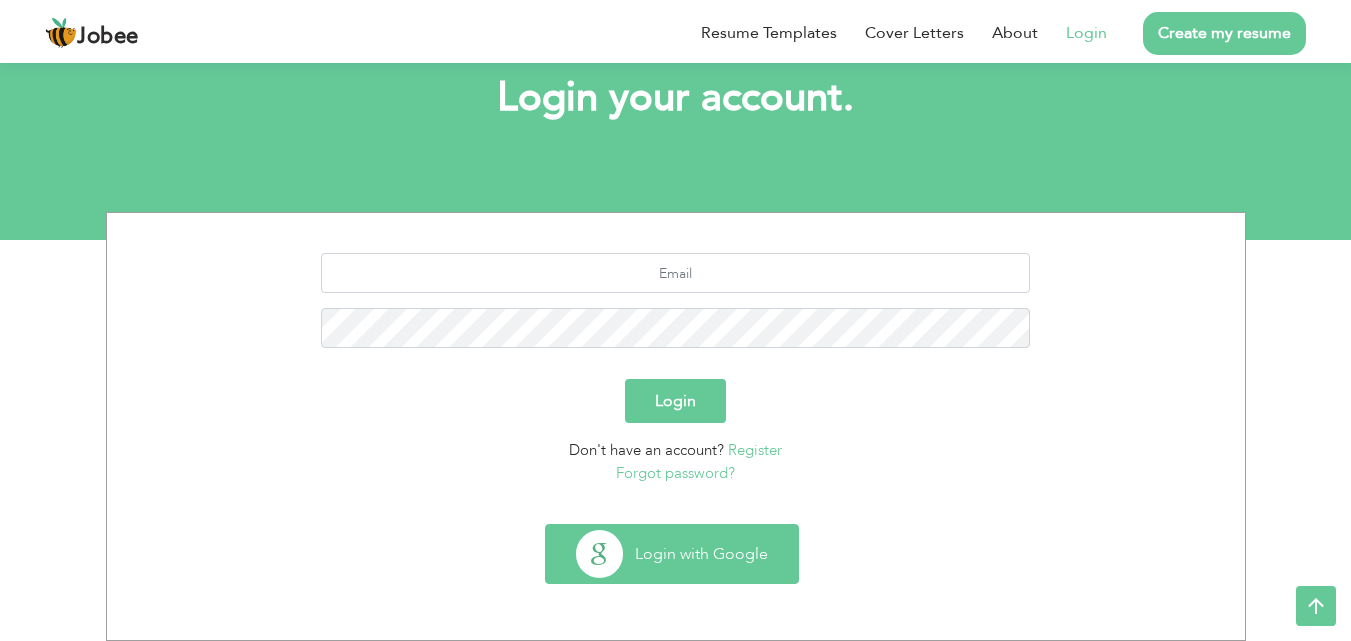 click on "Login with Google" at bounding box center [672, 554] 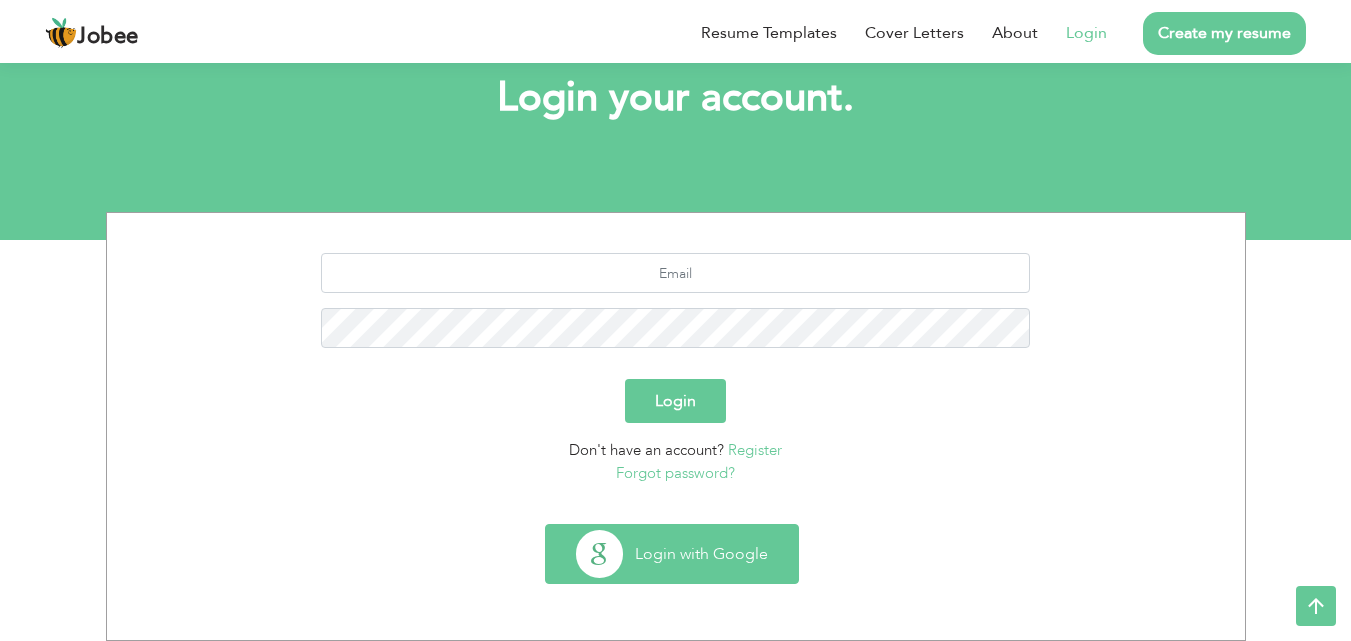 click on "Login with Google" at bounding box center (672, 554) 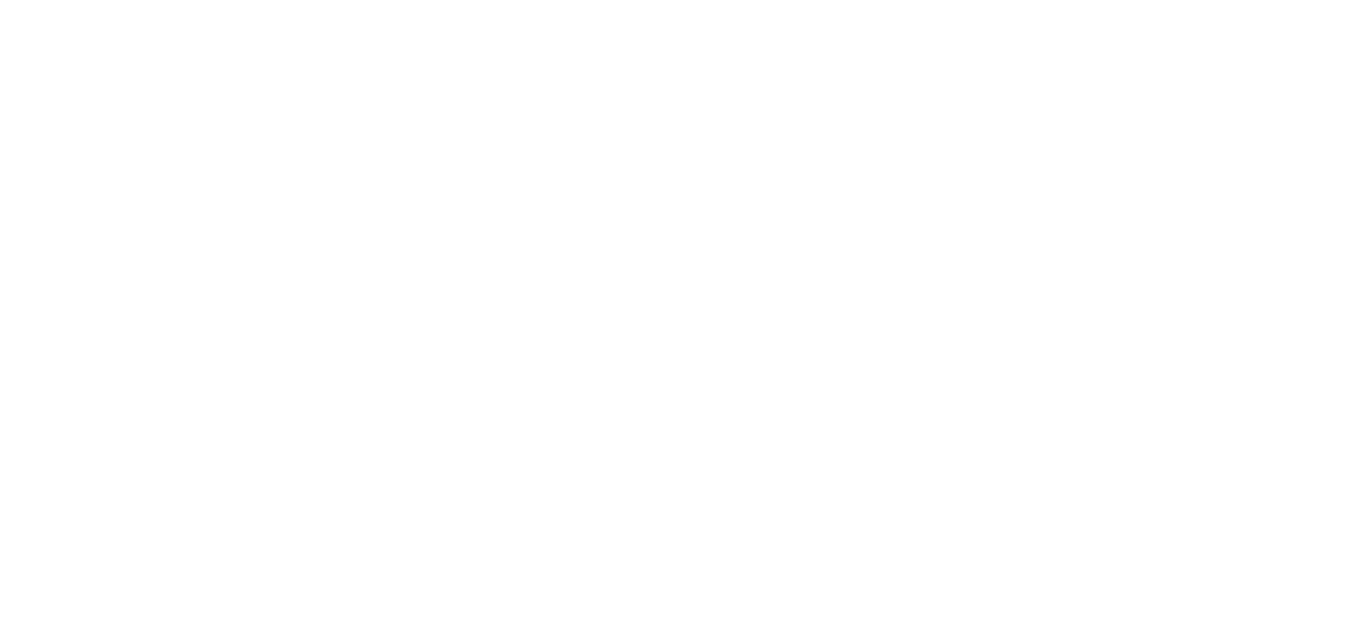 scroll, scrollTop: 0, scrollLeft: 0, axis: both 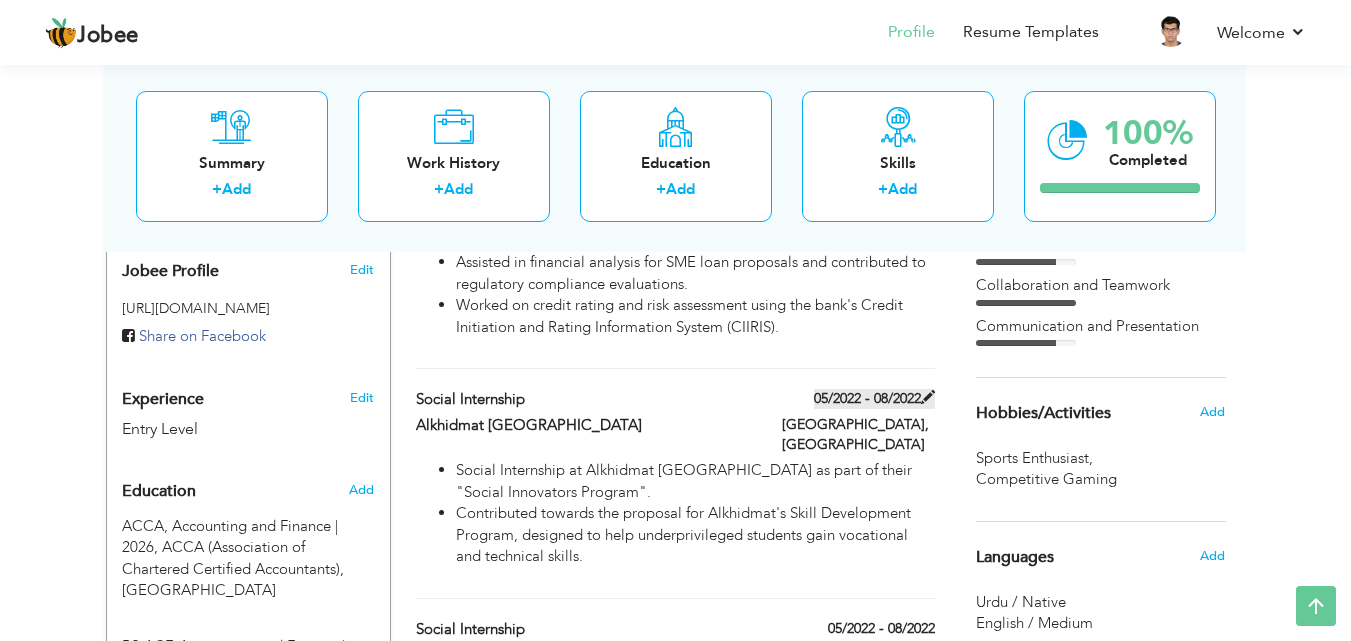 click on "05/2022 - 08/2022" at bounding box center [874, 399] 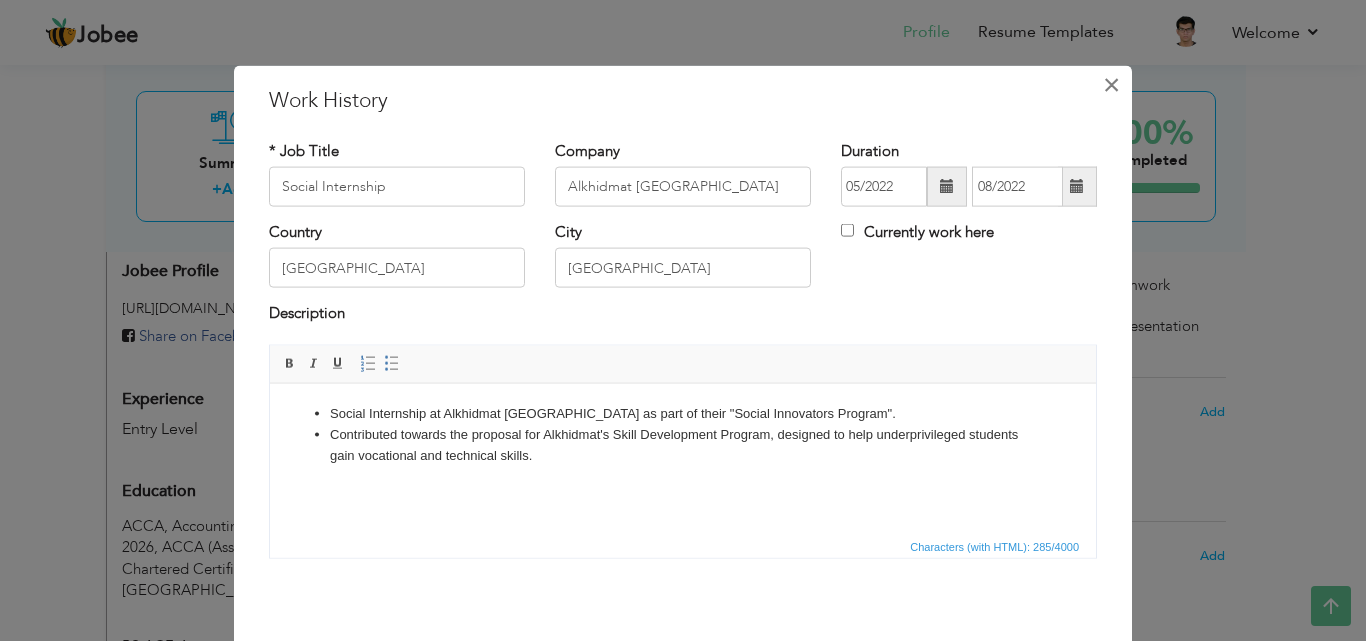 click on "×" at bounding box center [1111, 84] 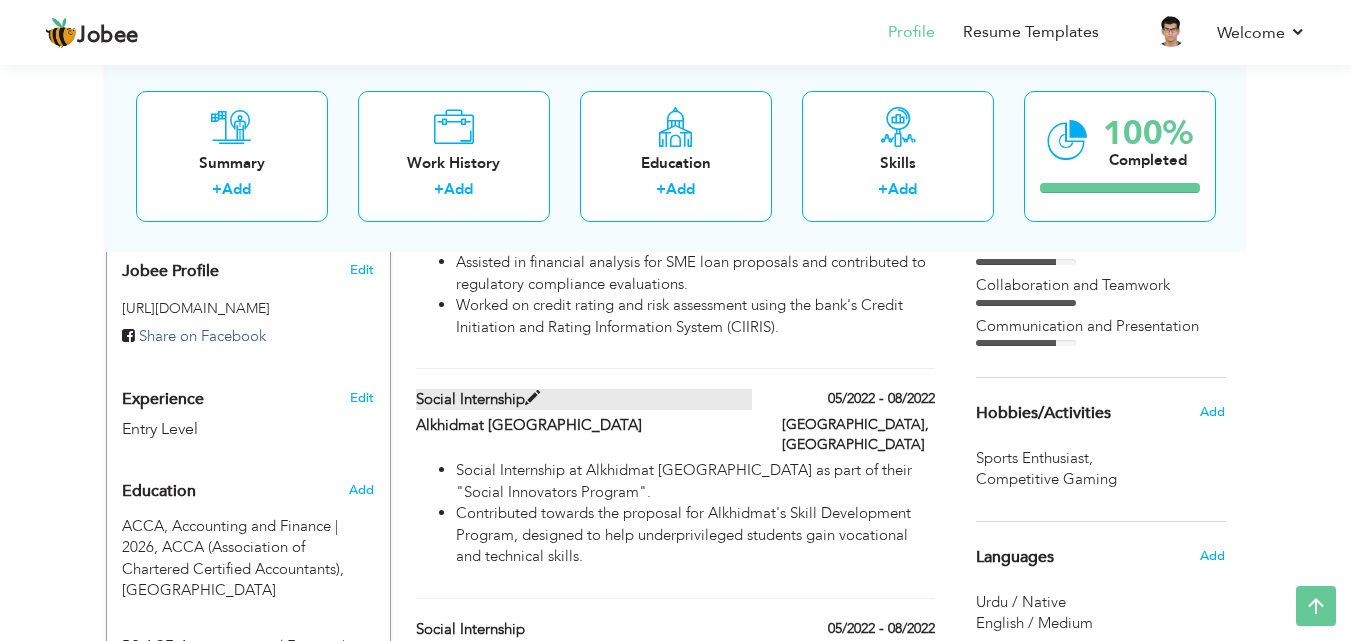 click on "Social Internship" at bounding box center (584, 399) 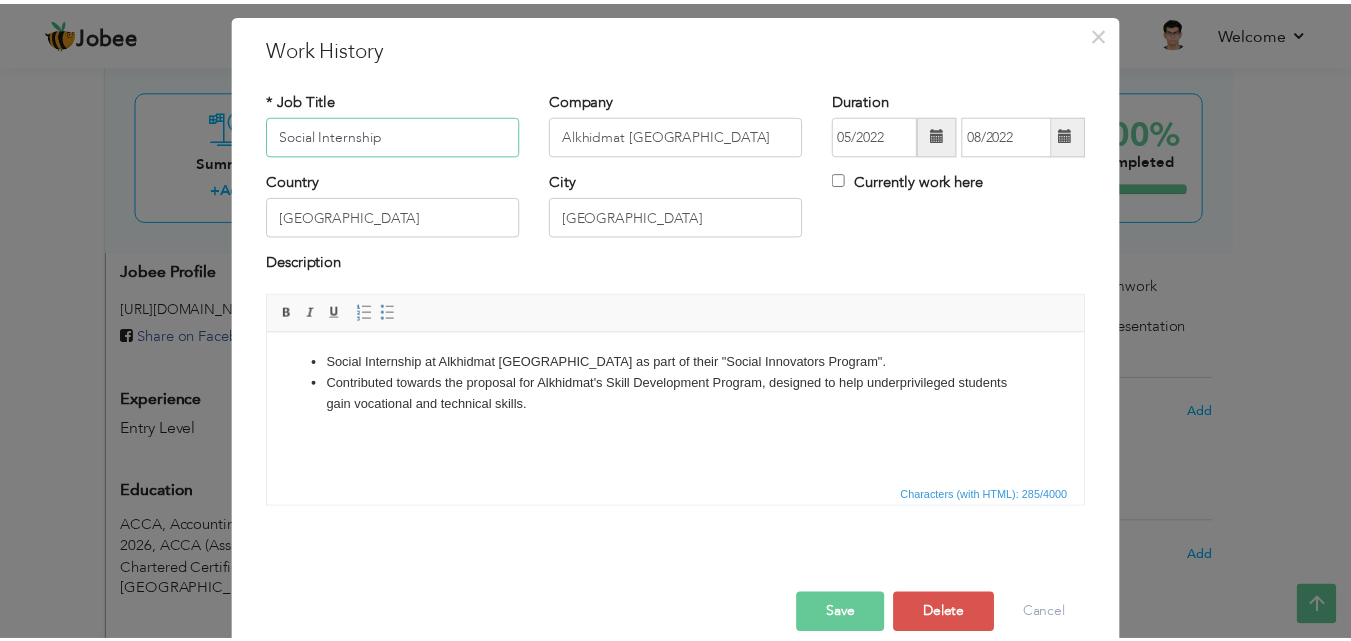 scroll, scrollTop: 79, scrollLeft: 0, axis: vertical 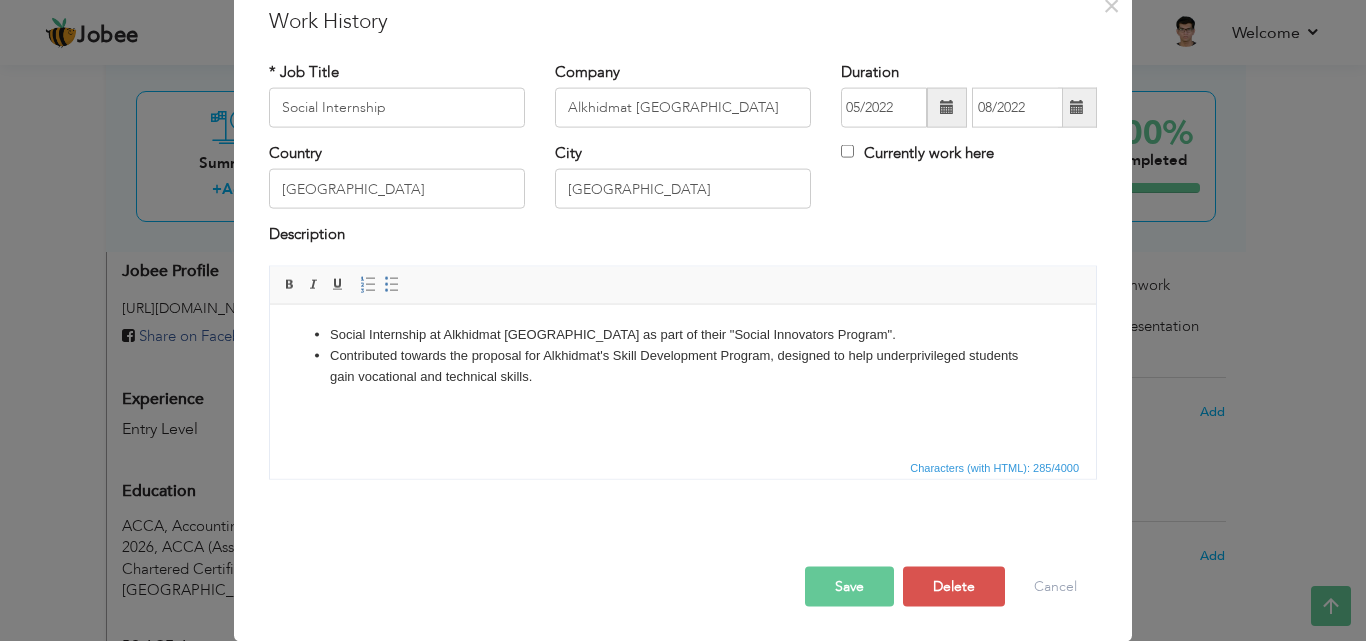 click on "Characters (with HTML): 285/4000" at bounding box center [683, 466] 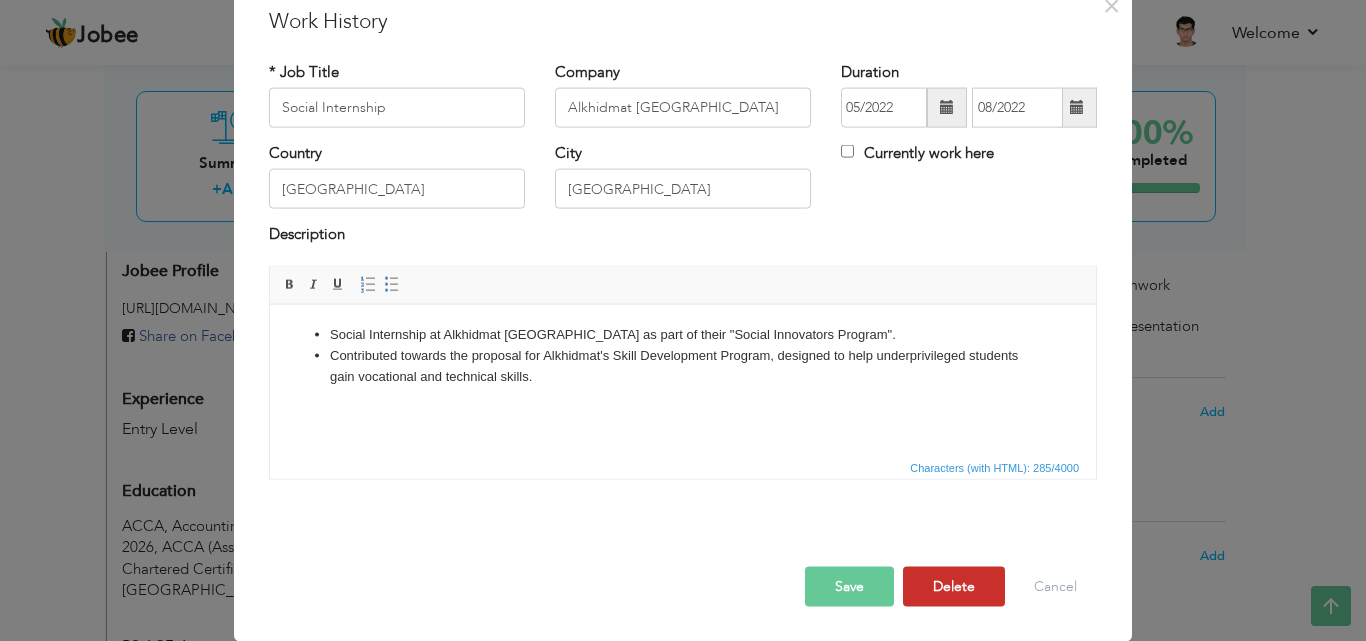 click on "Delete" at bounding box center [954, 586] 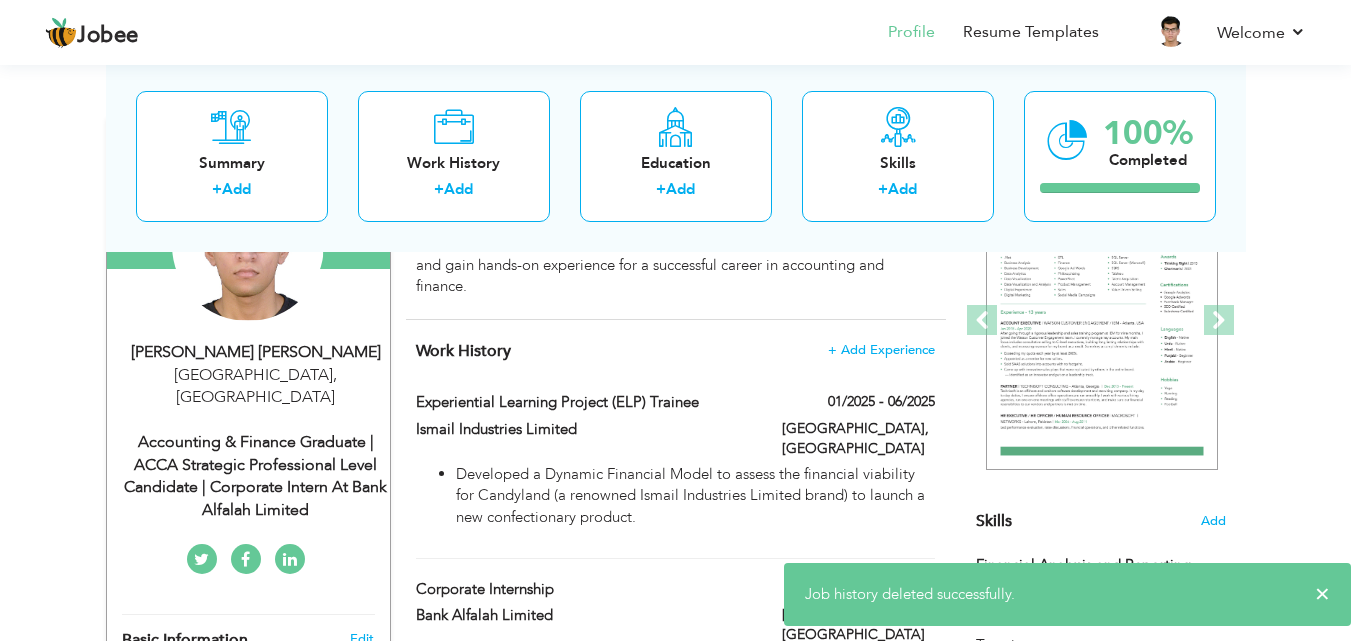 scroll, scrollTop: 0, scrollLeft: 0, axis: both 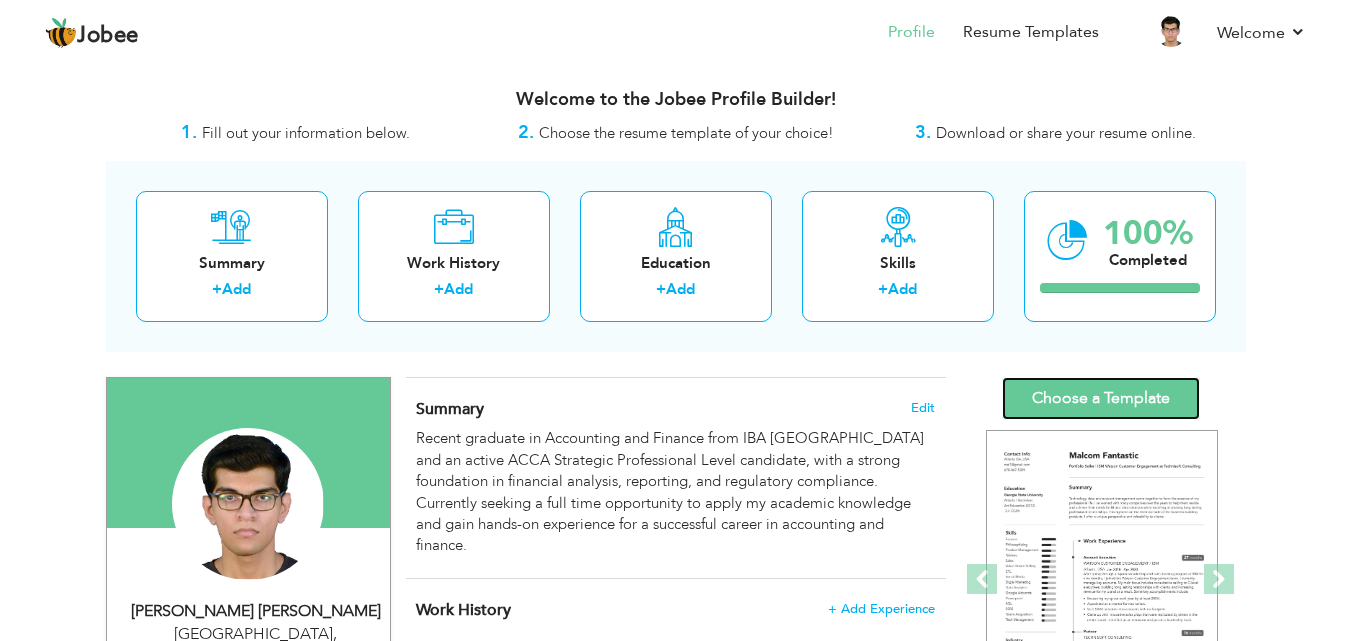 click on "Choose a Template" at bounding box center [1101, 398] 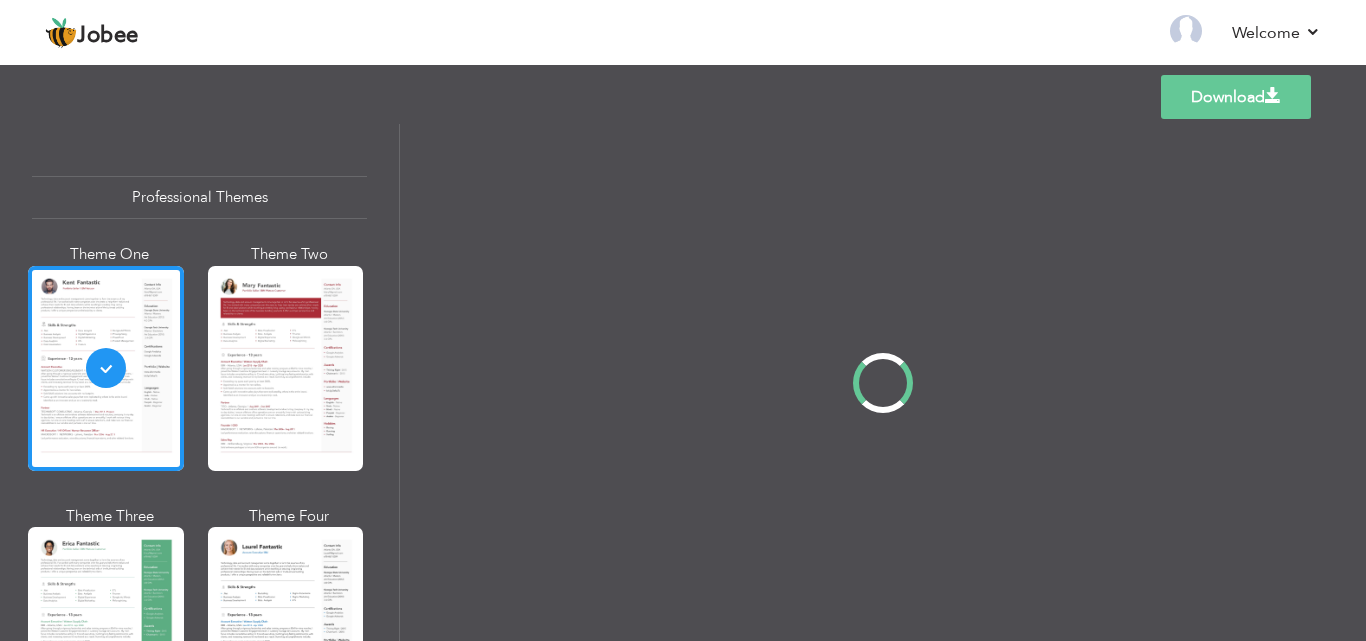 scroll, scrollTop: 0, scrollLeft: 0, axis: both 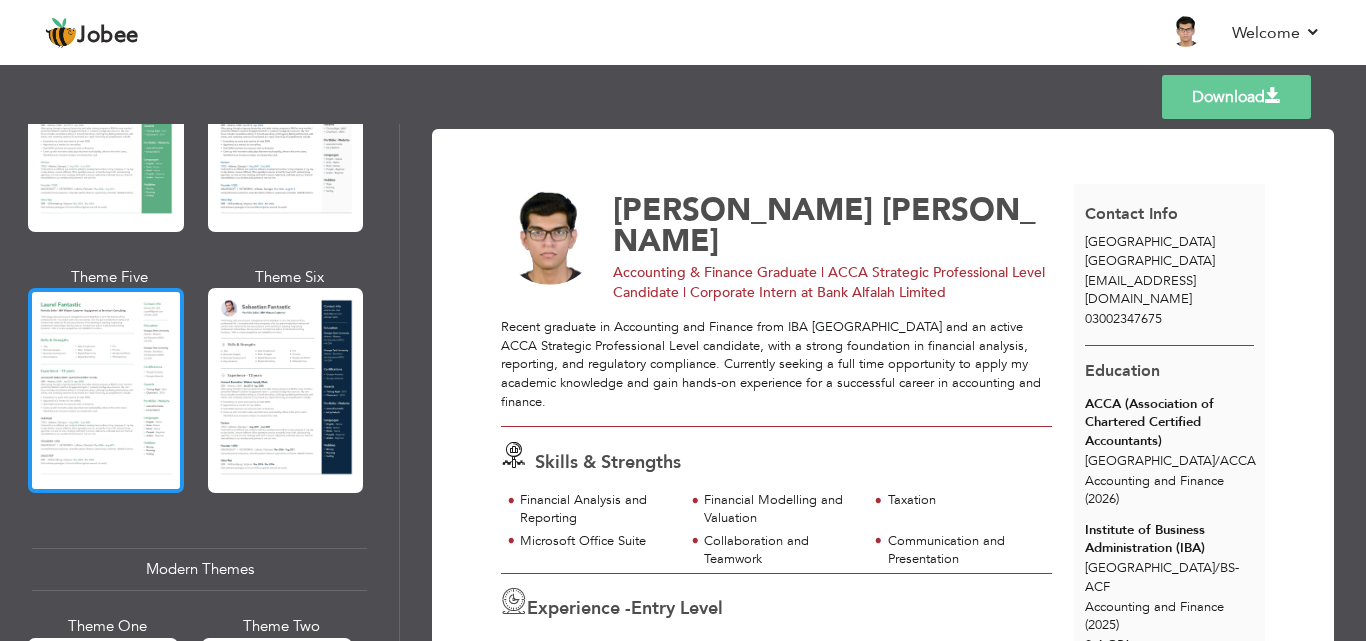 click at bounding box center [106, 390] 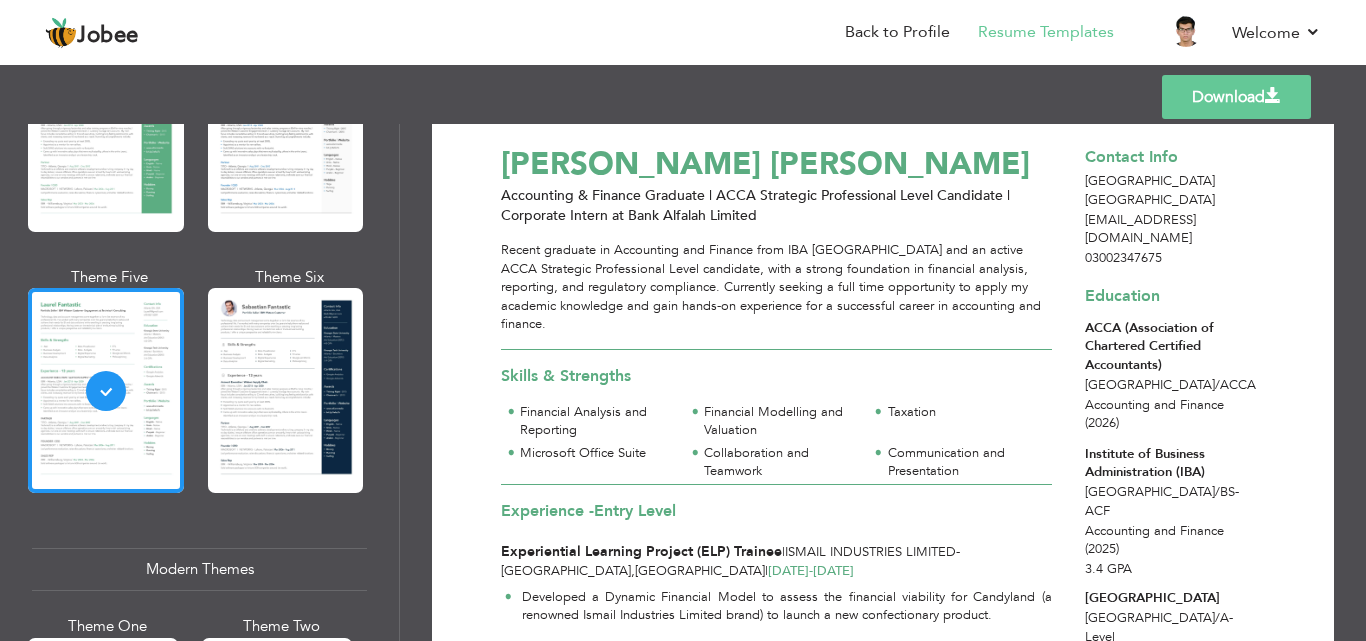 scroll, scrollTop: 0, scrollLeft: 0, axis: both 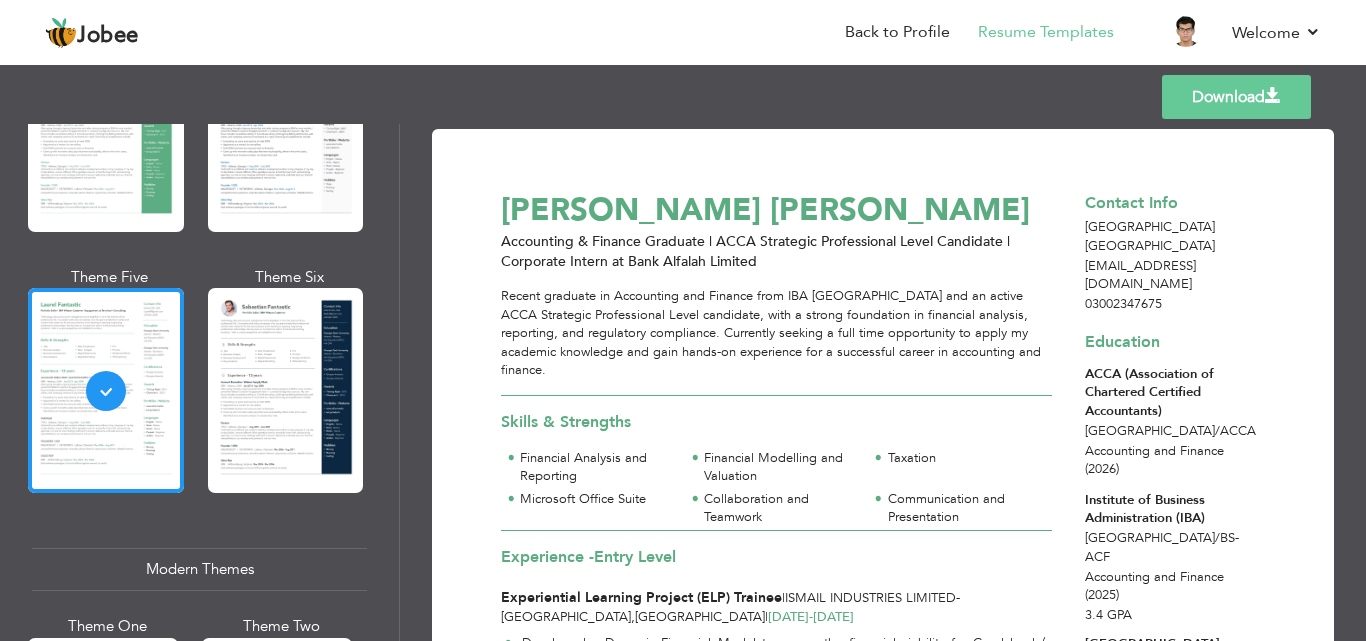 click on "Skills & Strengths" at bounding box center (782, 422) 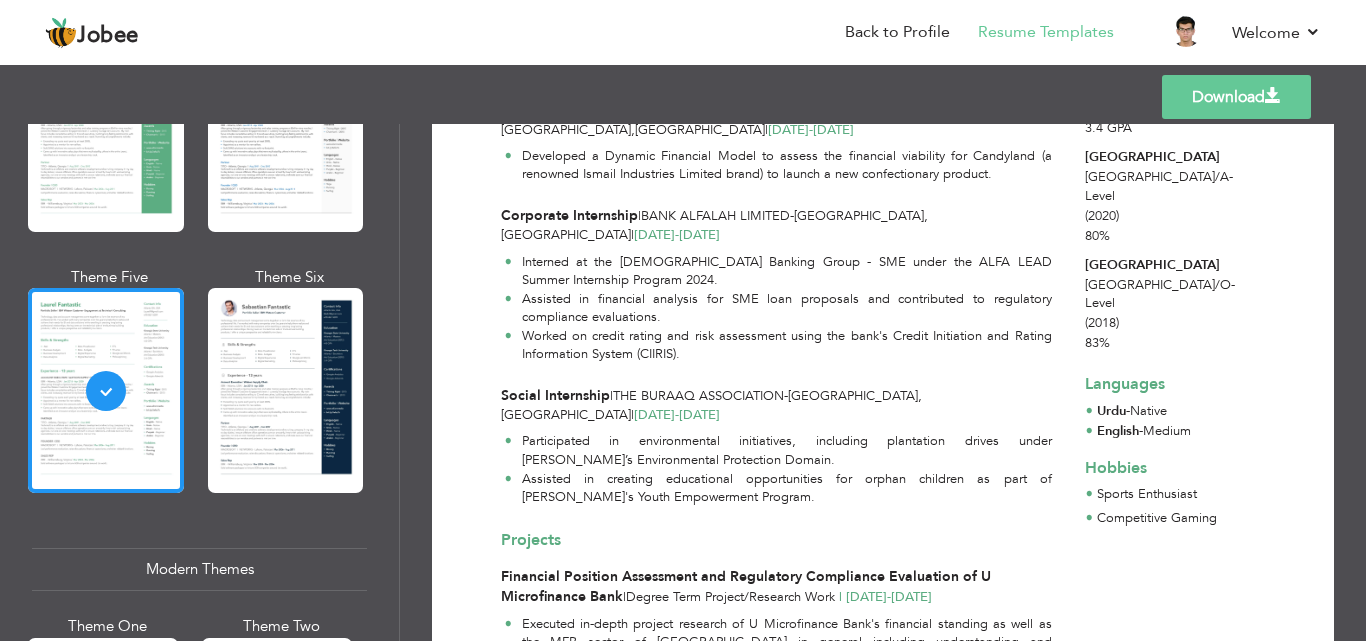 scroll, scrollTop: 500, scrollLeft: 0, axis: vertical 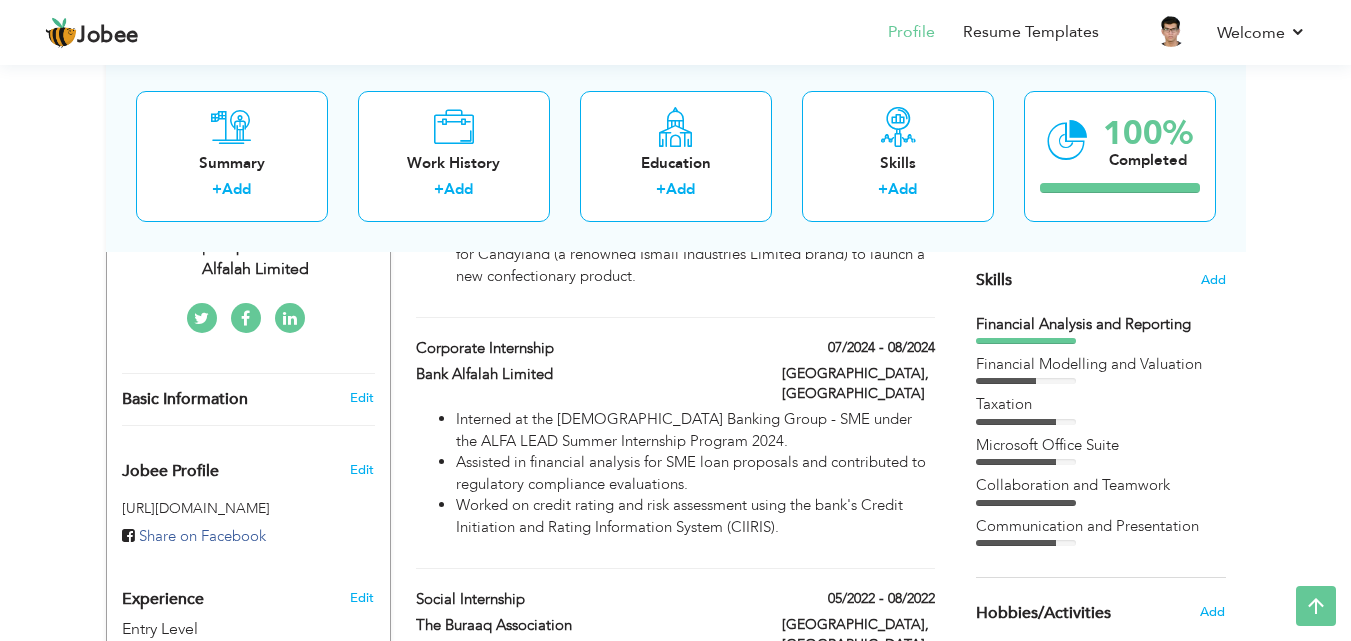 click on "Choose a Template
‹" at bounding box center (1103, 563) 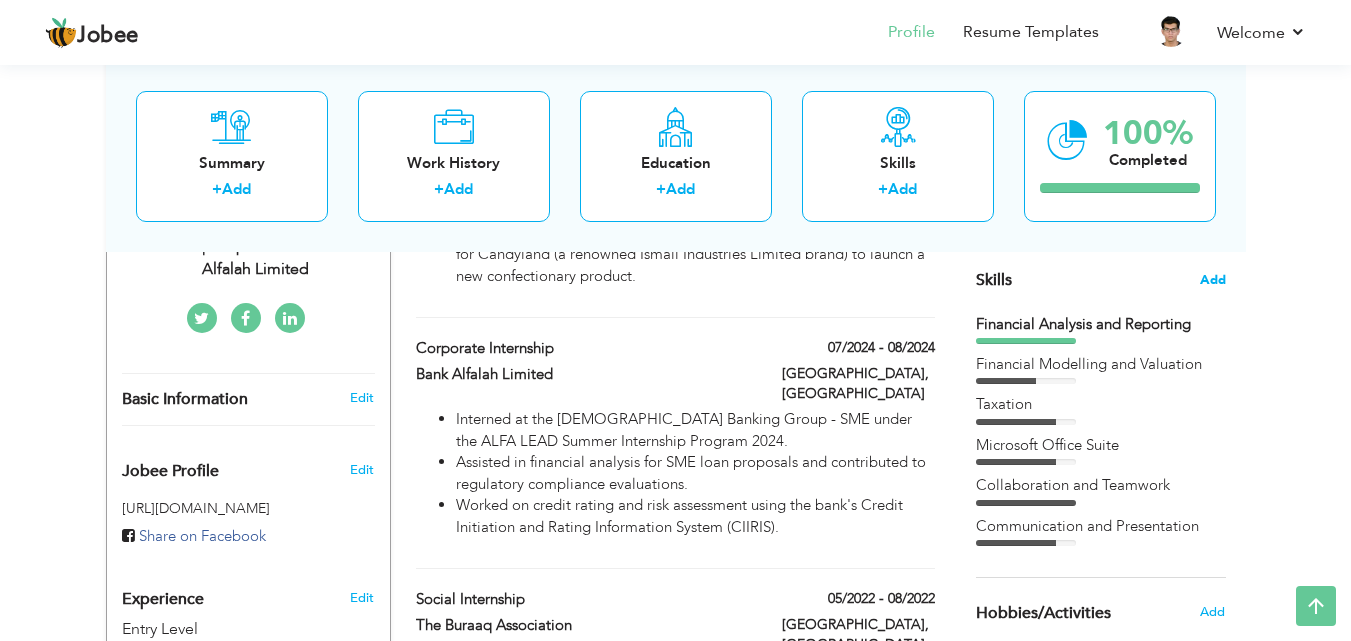 click on "Add" at bounding box center (1213, 280) 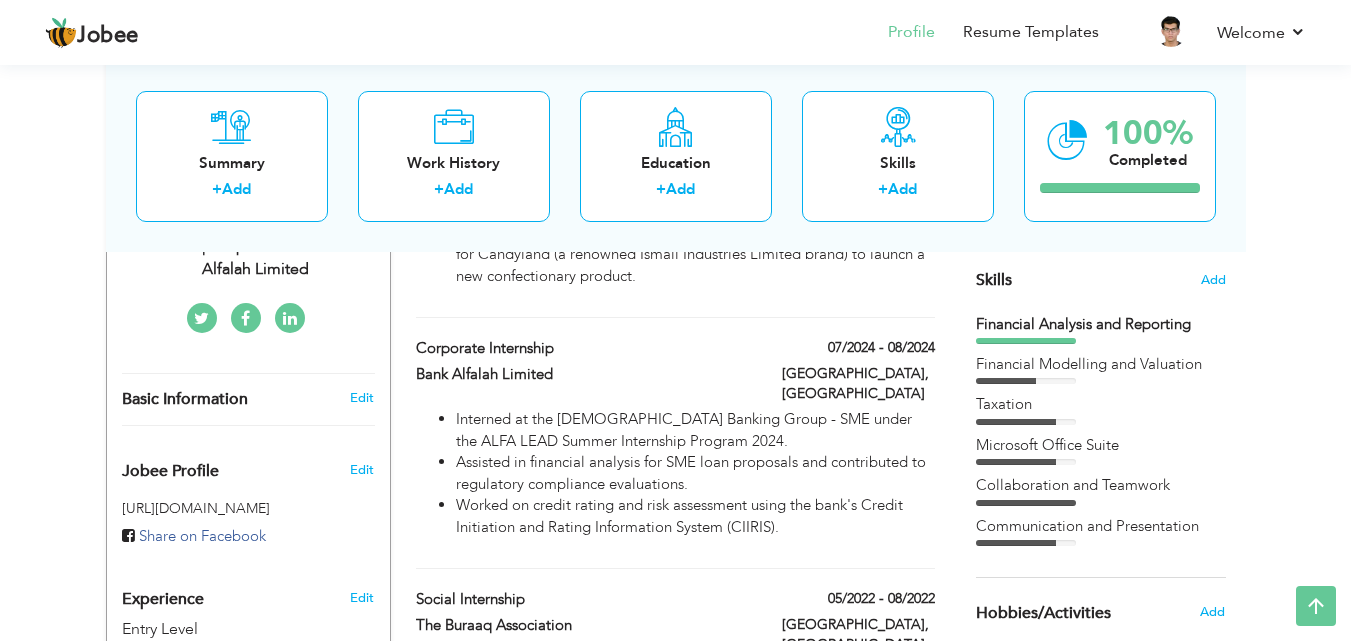 click on "Collaboration and Teamwork" at bounding box center [1101, 485] 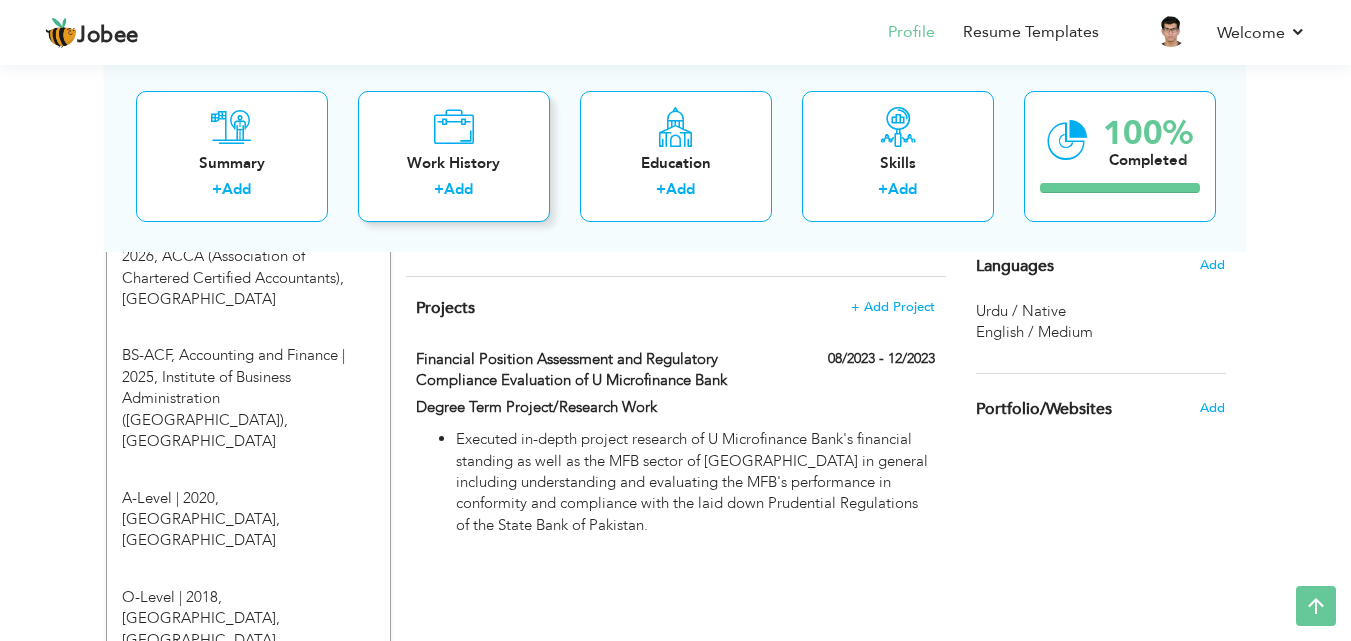scroll, scrollTop: 1000, scrollLeft: 0, axis: vertical 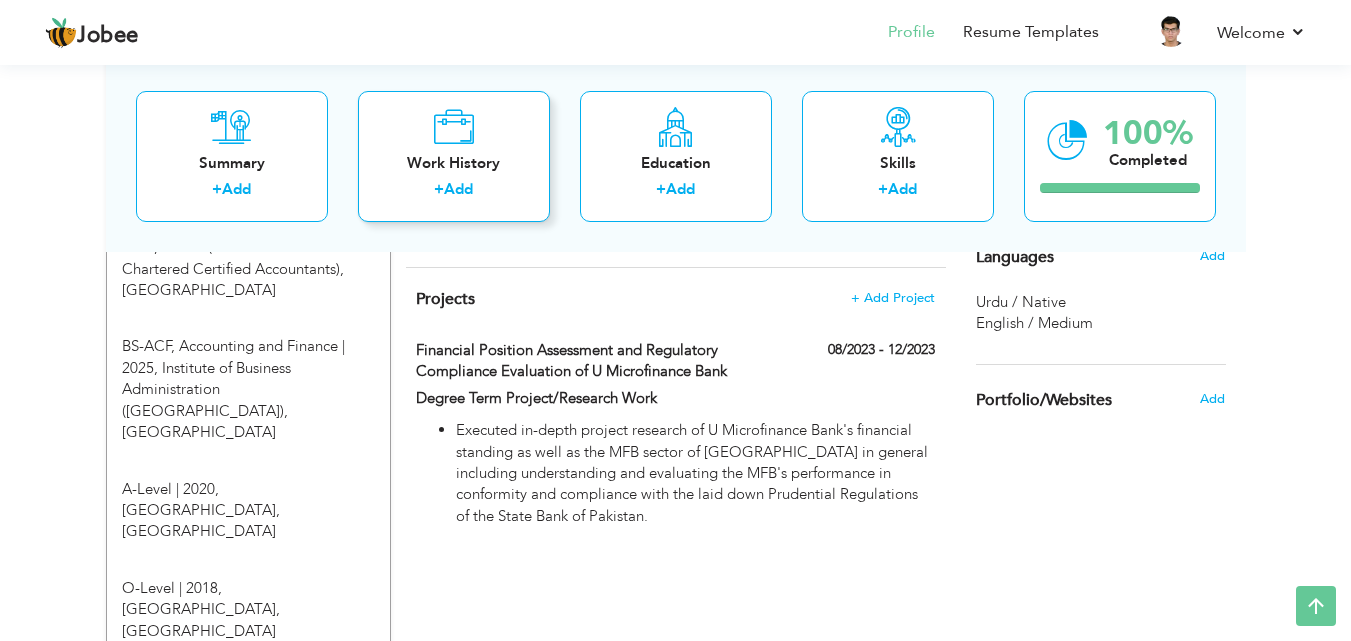 click on "Work History" at bounding box center (454, 162) 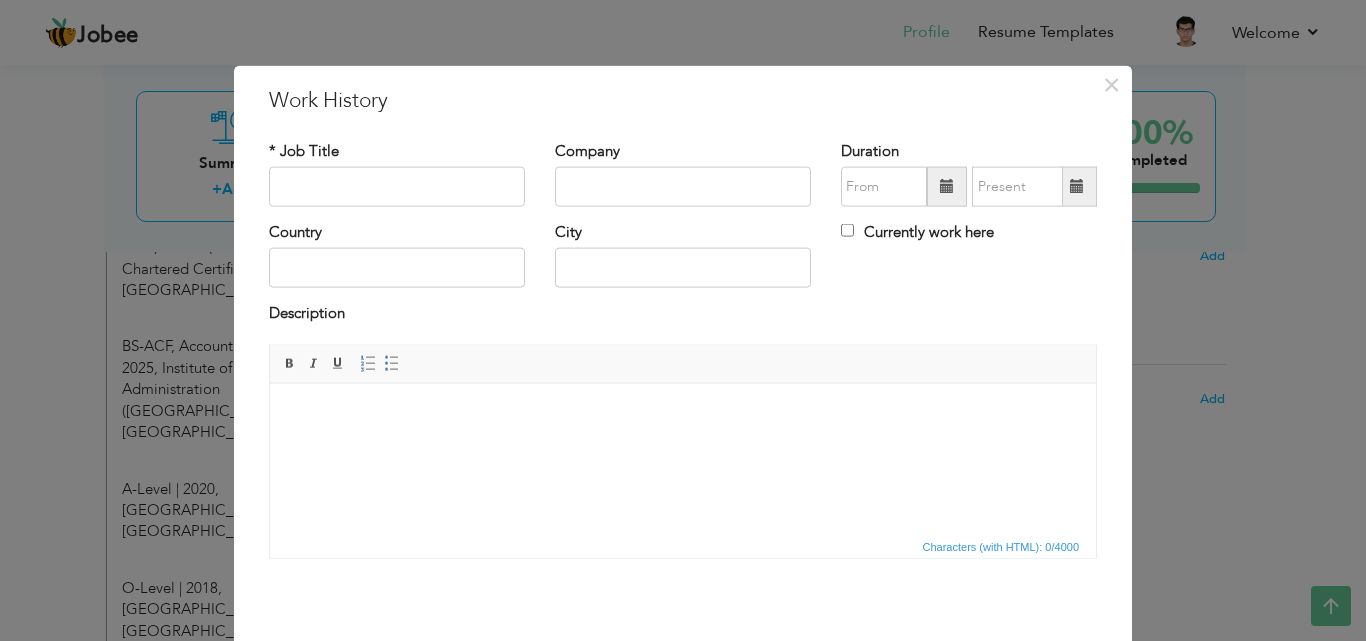 click on "Work History" at bounding box center [683, 100] 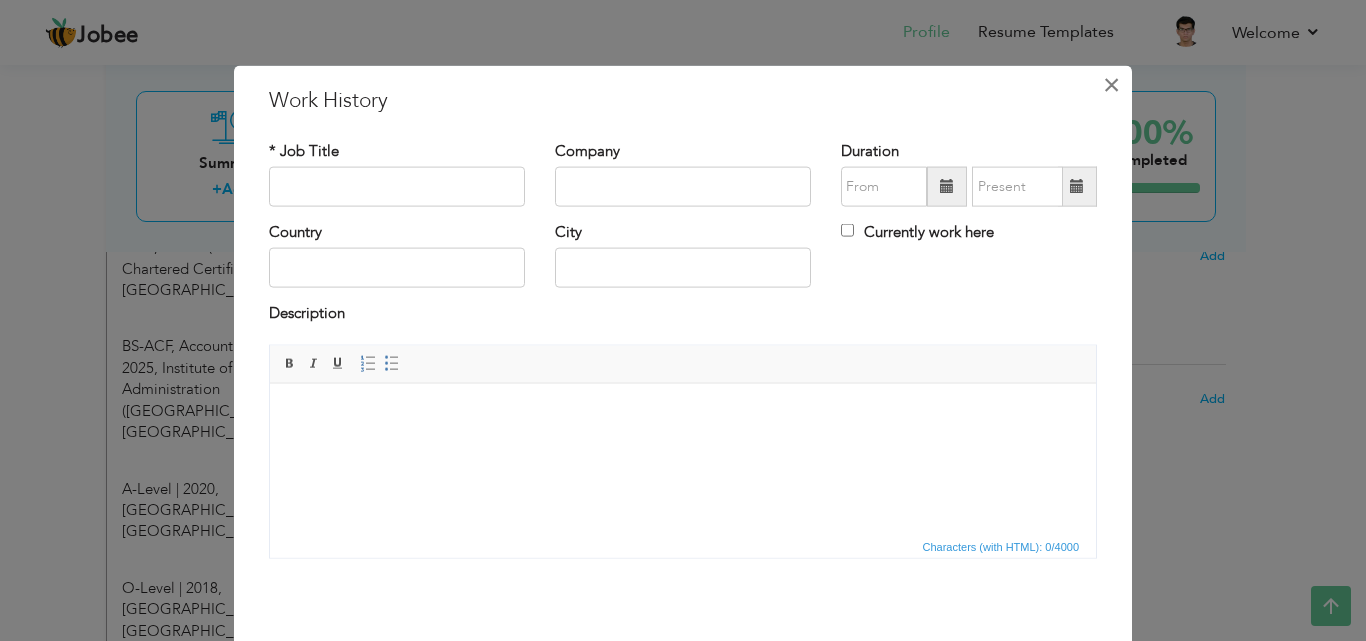 click on "×" at bounding box center (1111, 84) 